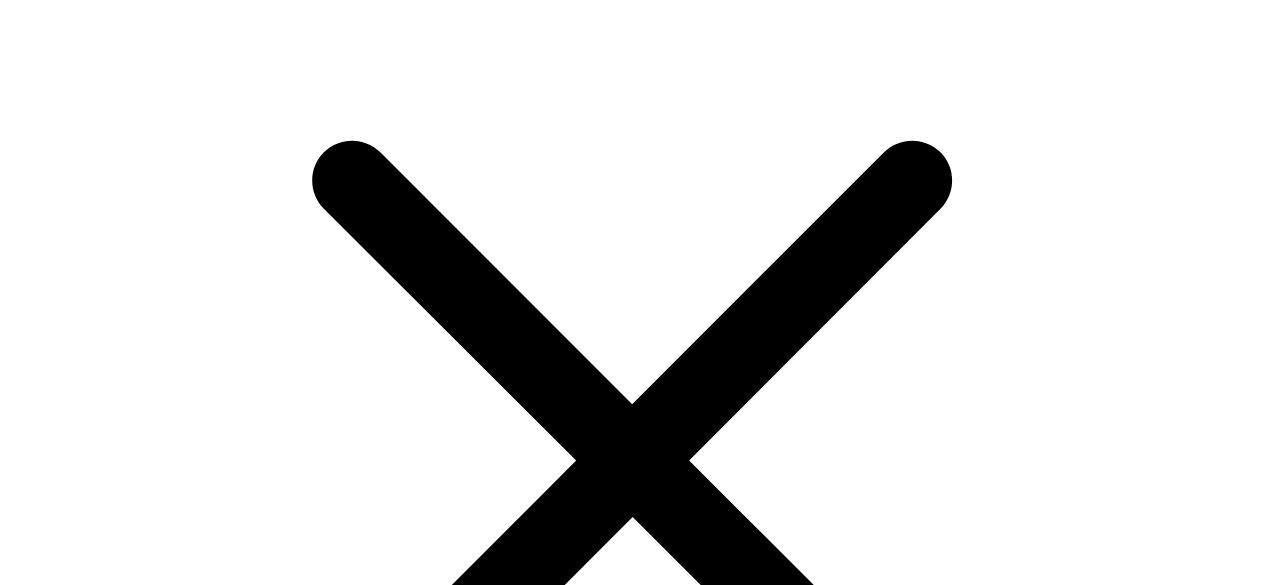 scroll, scrollTop: 0, scrollLeft: 0, axis: both 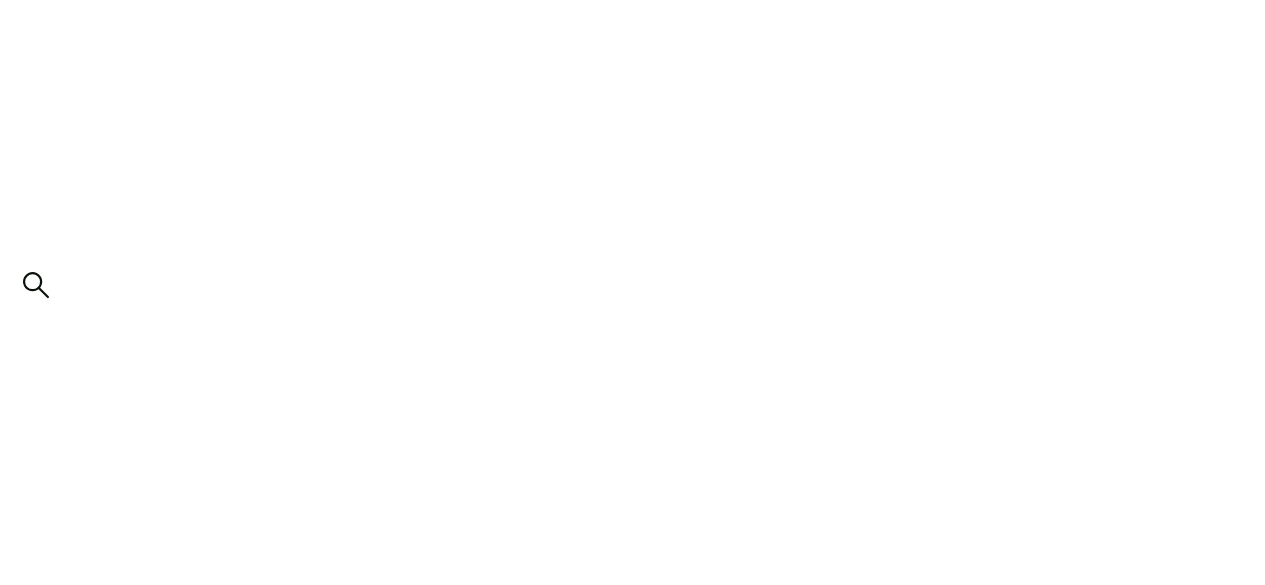 click on "Bags" at bounding box center [64, 18345] 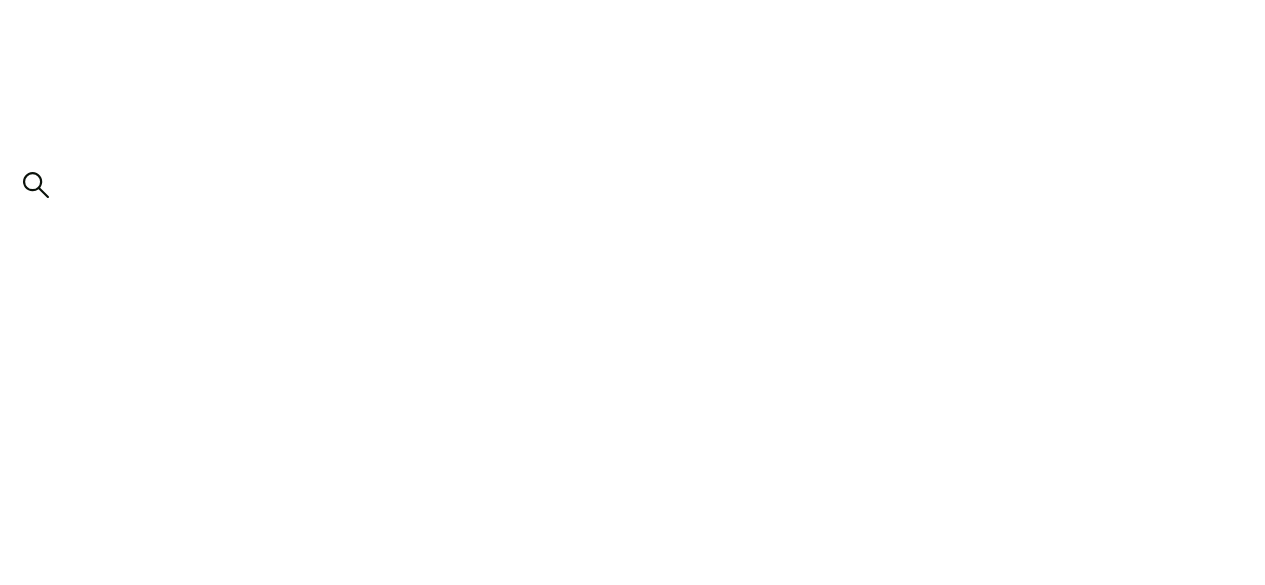 click on ">  Show more..." at bounding box center [99, 19274] 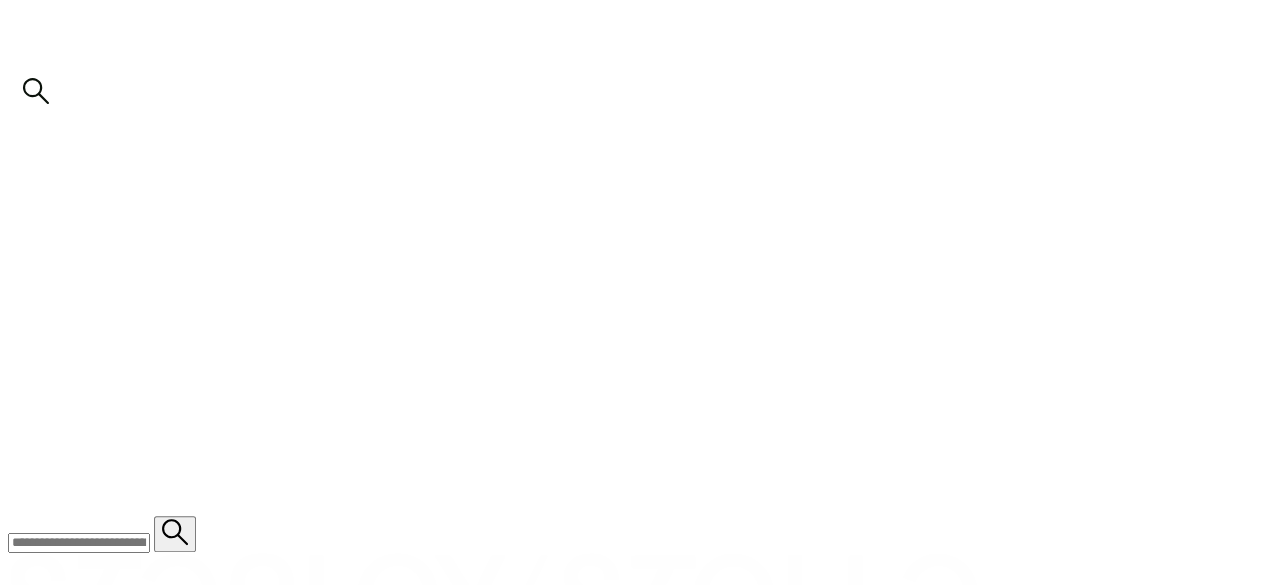 scroll, scrollTop: 1400, scrollLeft: 0, axis: vertical 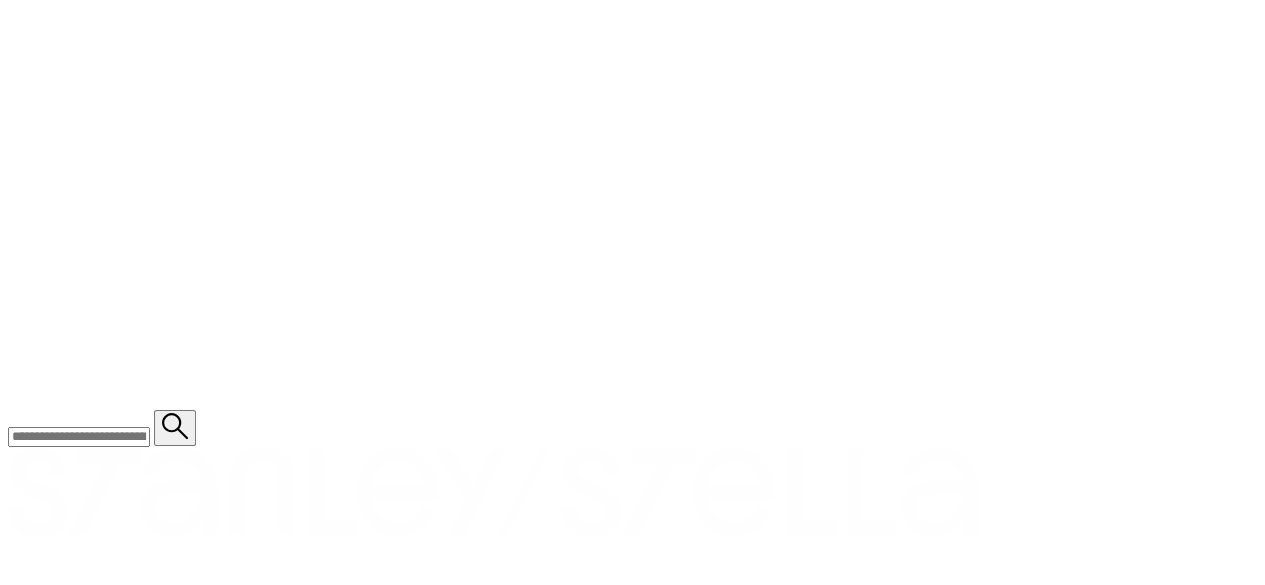 click on "T-Shirts" at bounding box center [73, 18984] 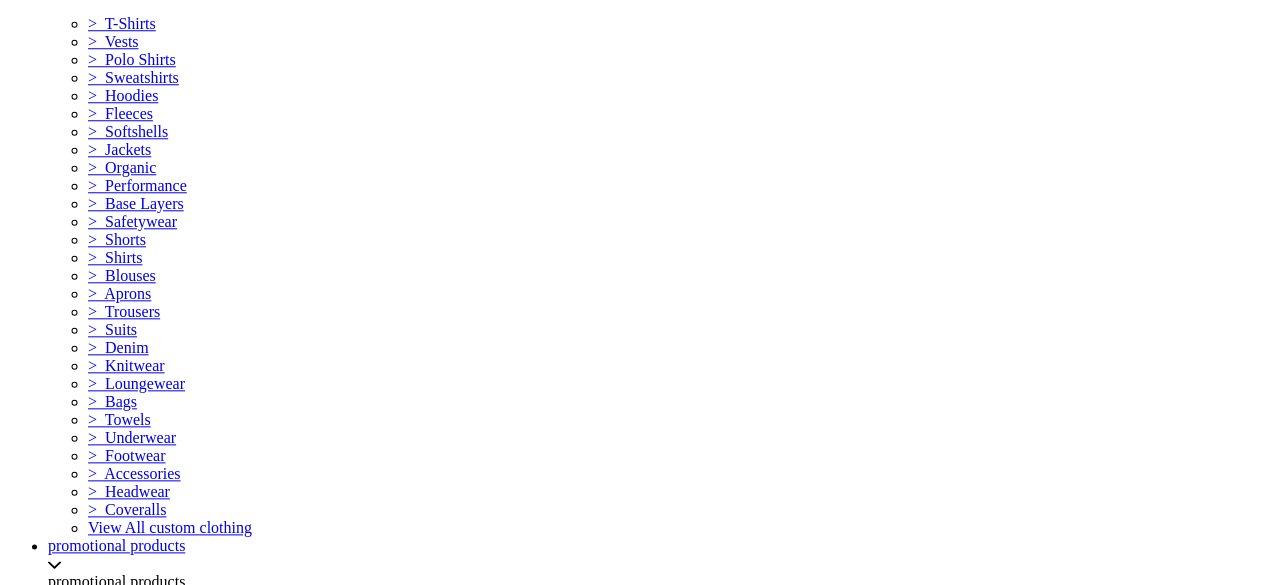 scroll, scrollTop: 4700, scrollLeft: 0, axis: vertical 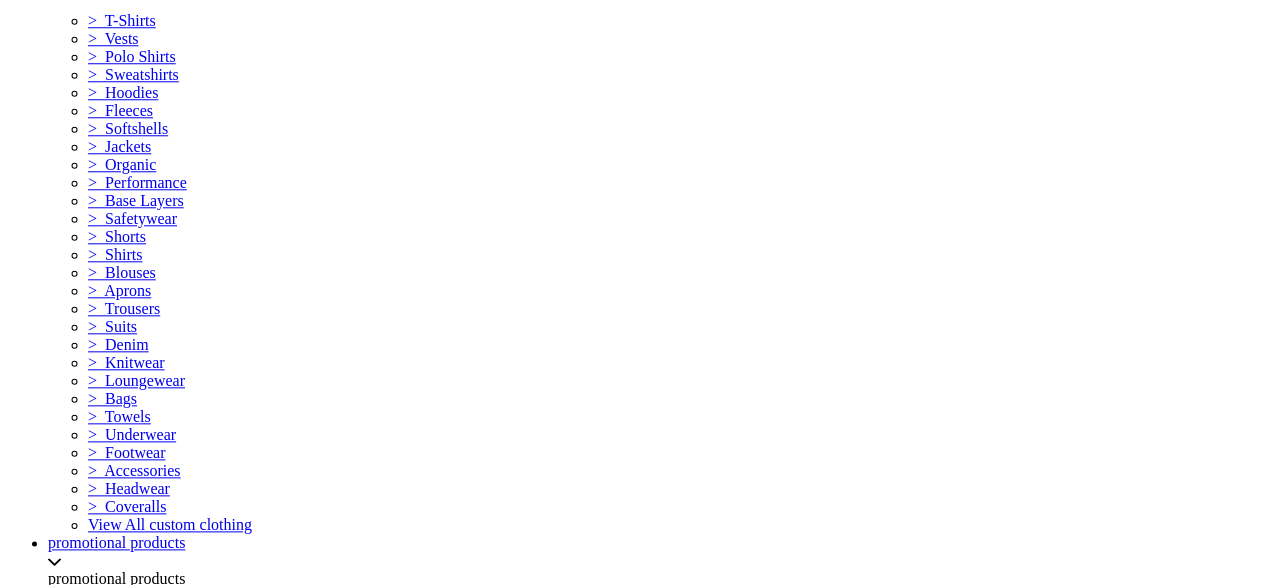 click on "2" at bounding box center (52, 19700) 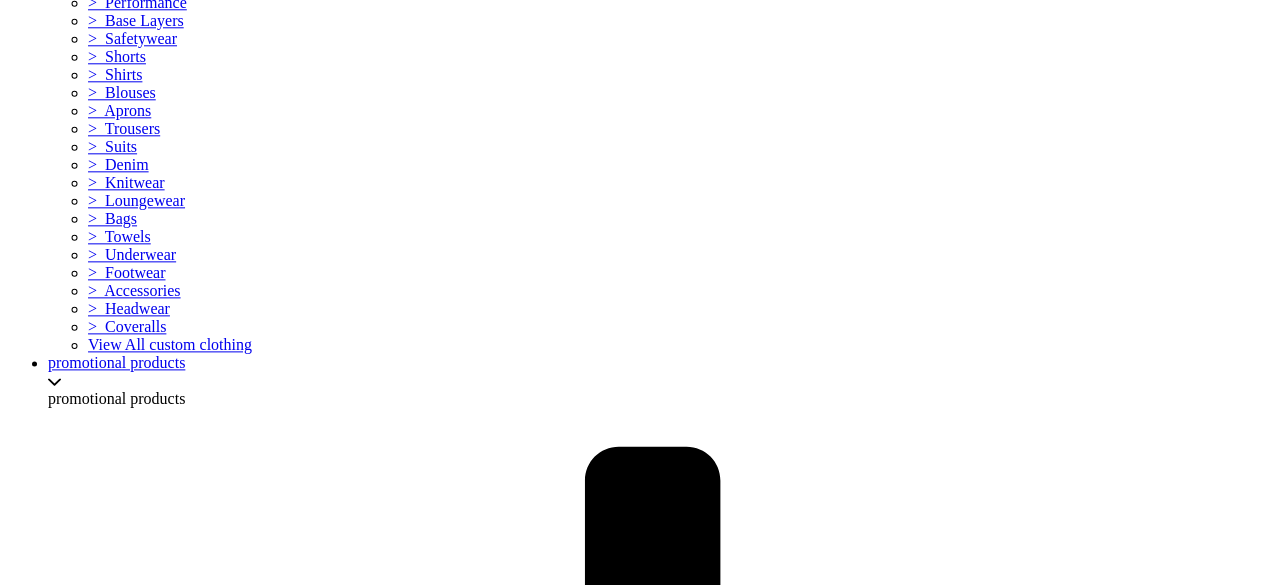 scroll, scrollTop: 5000, scrollLeft: 0, axis: vertical 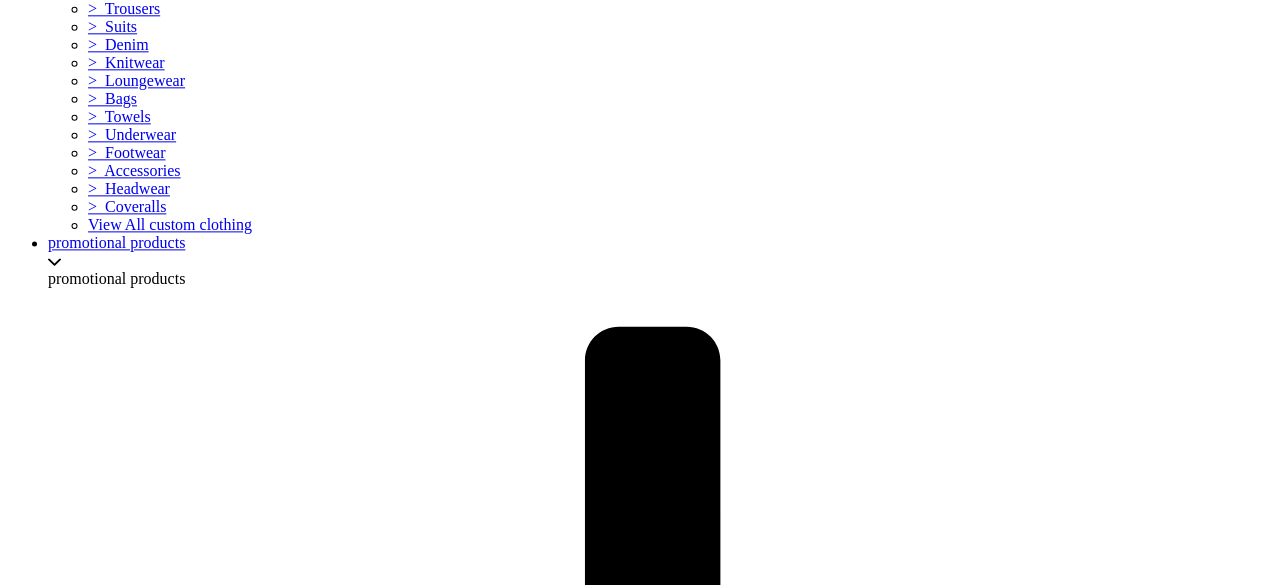 click on "3" at bounding box center (52, 19418) 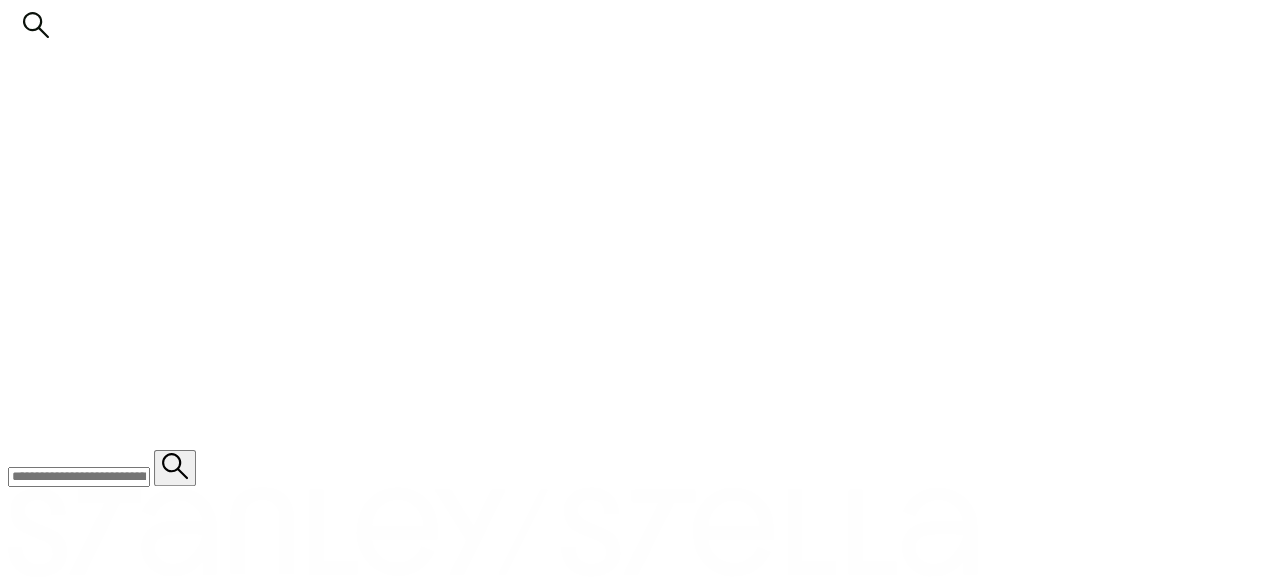 scroll, scrollTop: 1400, scrollLeft: 0, axis: vertical 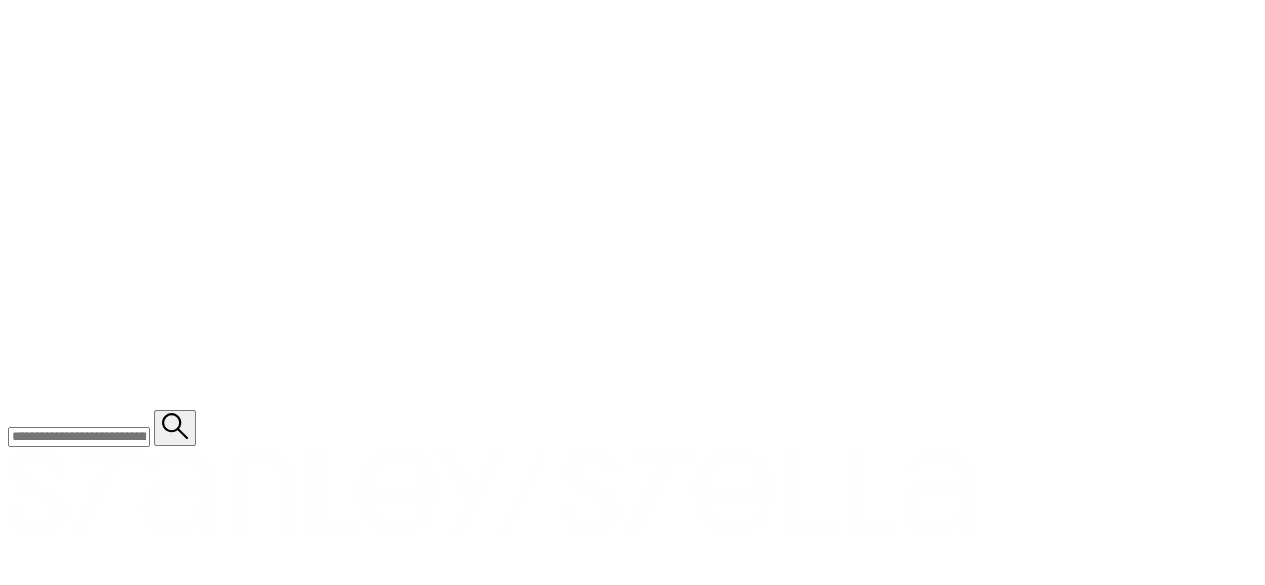 click at bounding box center [94, 22193] 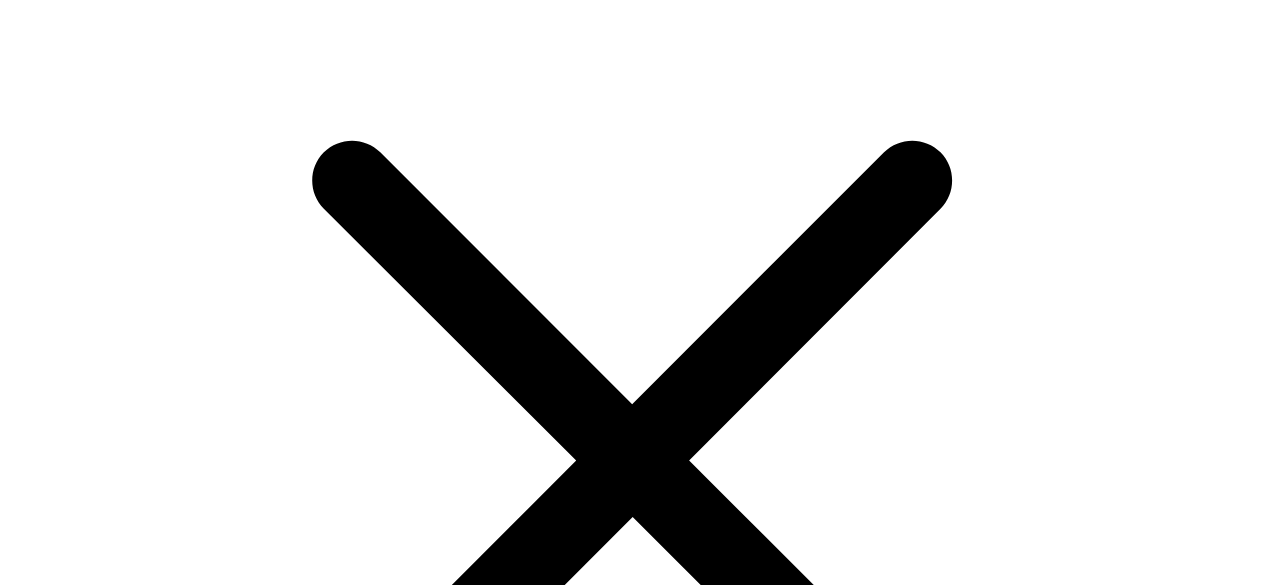 scroll, scrollTop: 0, scrollLeft: 0, axis: both 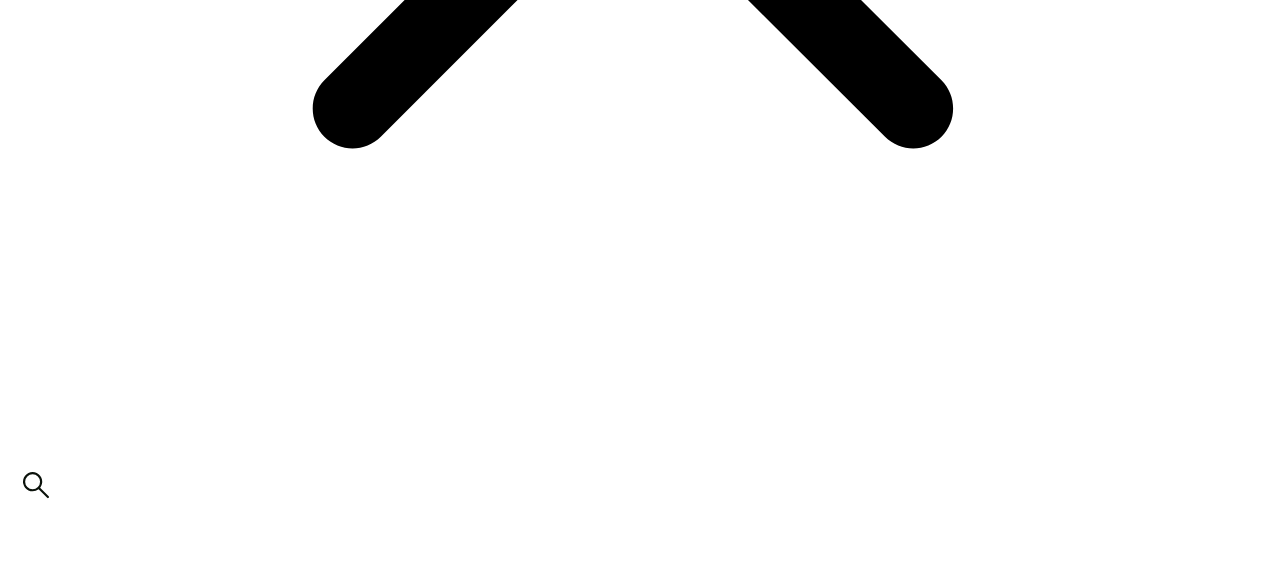 click on "choose your colour" at bounding box center [69, 19315] 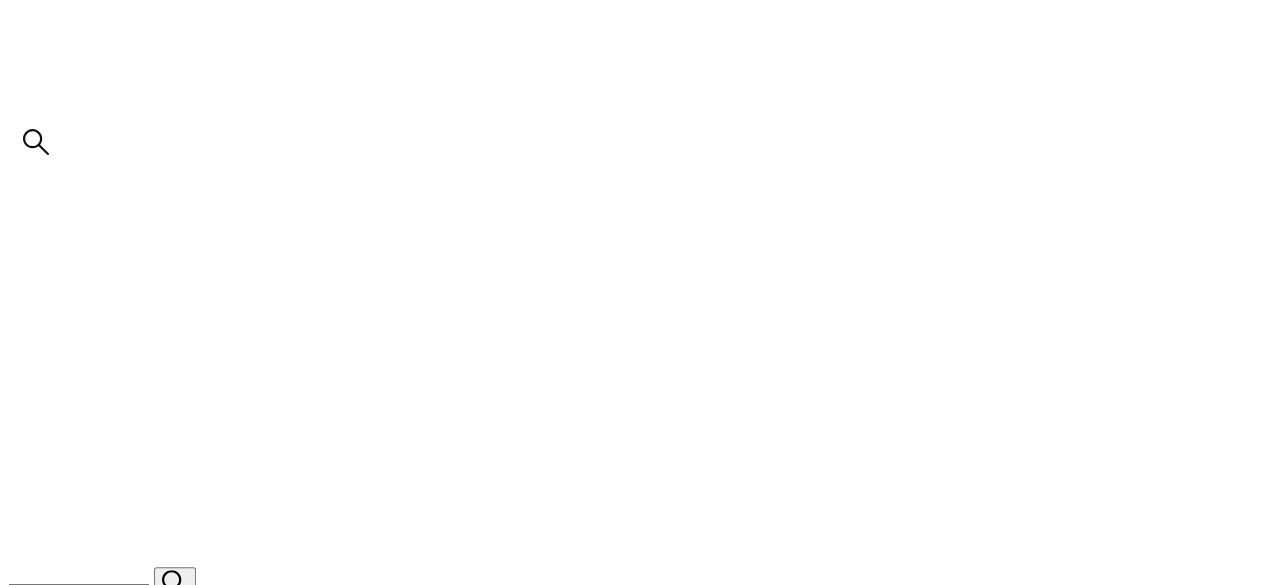 scroll, scrollTop: 1300, scrollLeft: 0, axis: vertical 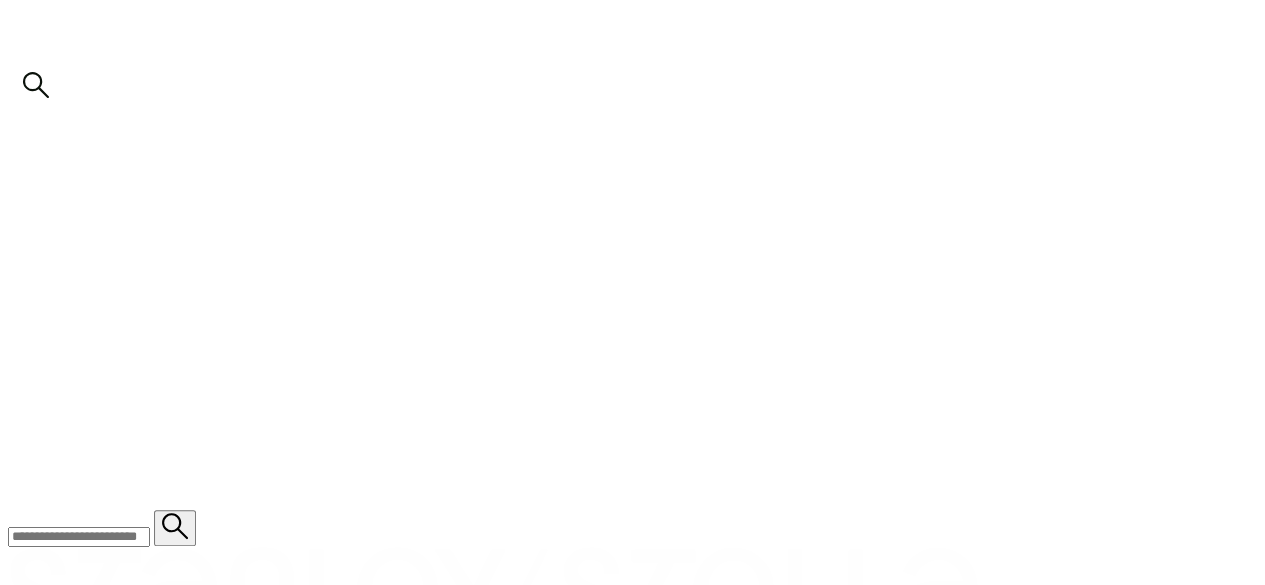 click on "attach artwork / logo" at bounding box center [69, 18915] 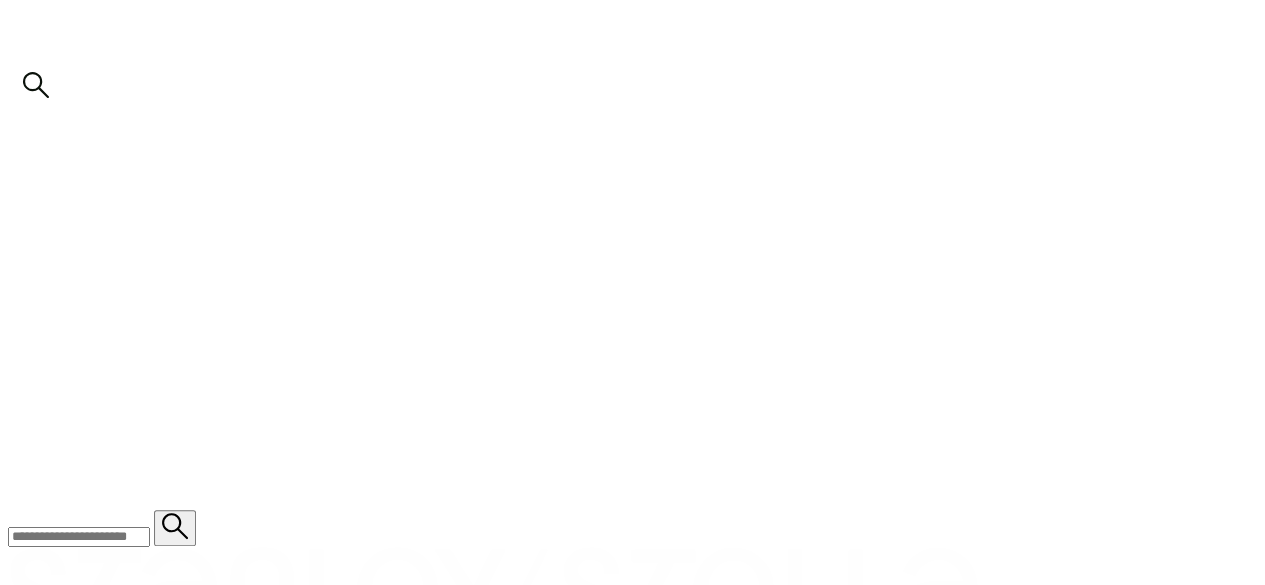 click at bounding box center (121, 20423) 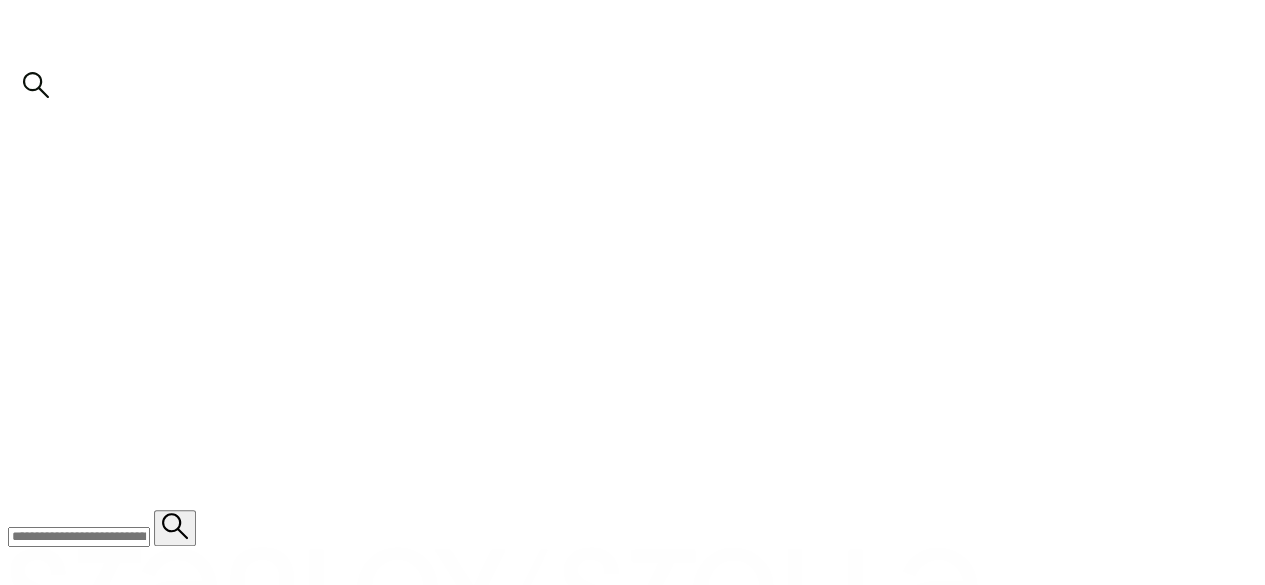 type on "**********" 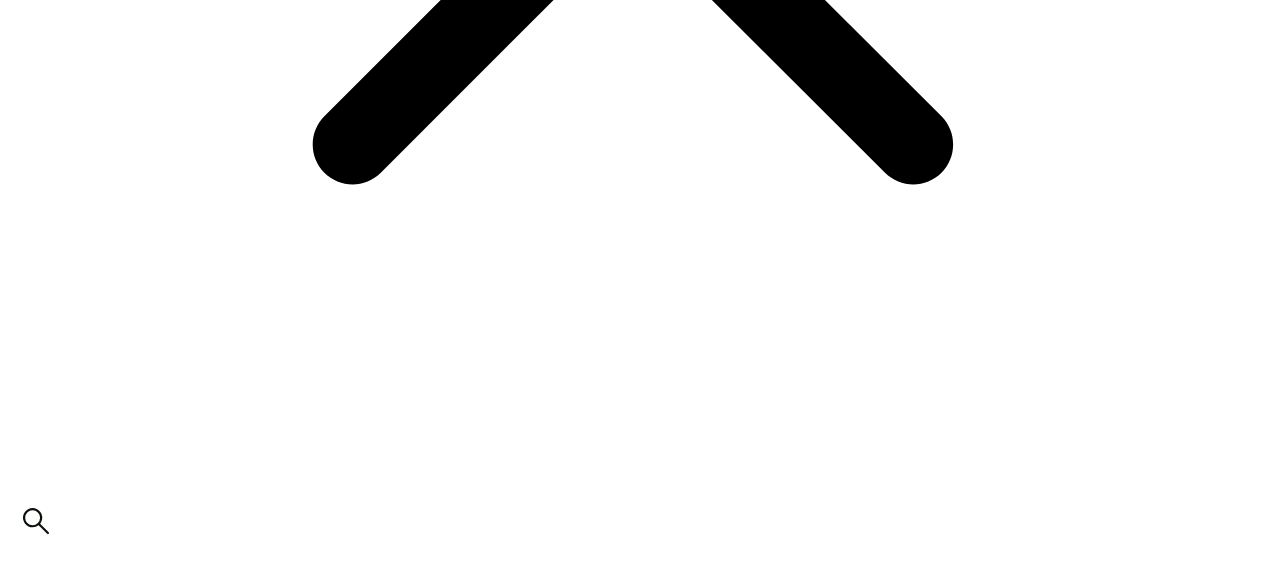 scroll, scrollTop: 1000, scrollLeft: 0, axis: vertical 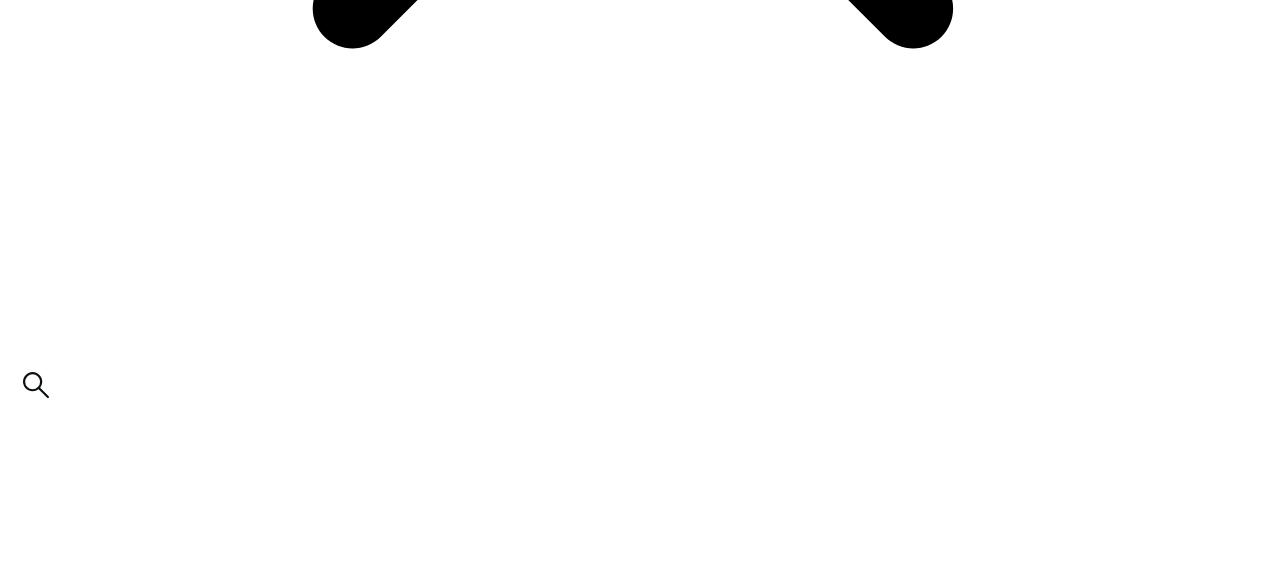 click on "Print Methods" at bounding box center [53, 20505] 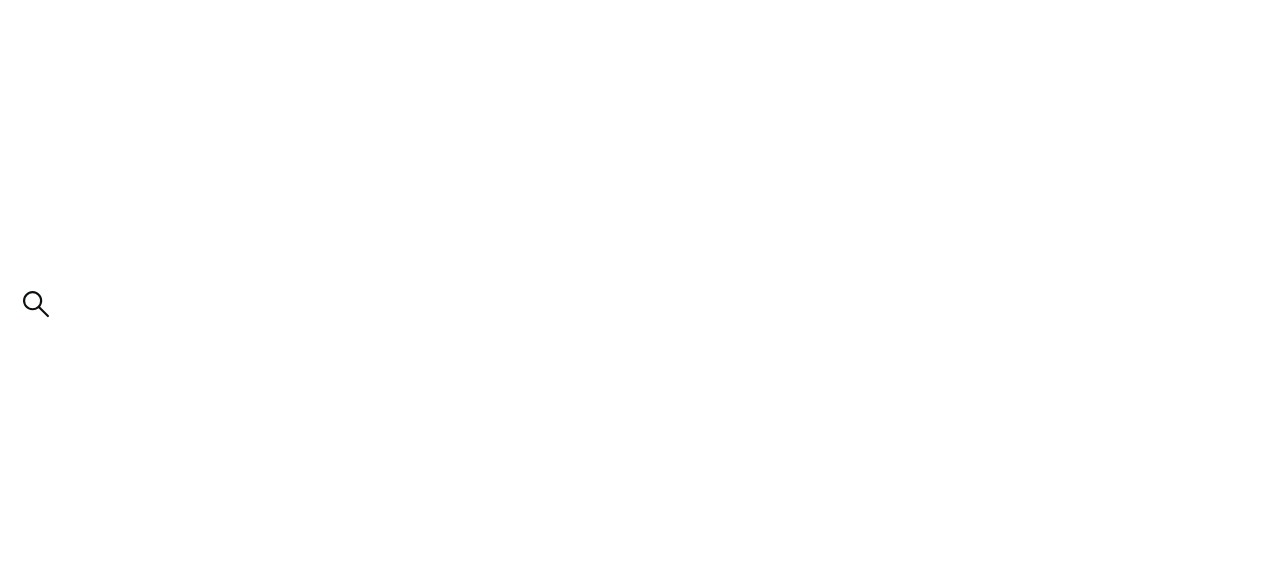 scroll, scrollTop: 1100, scrollLeft: 0, axis: vertical 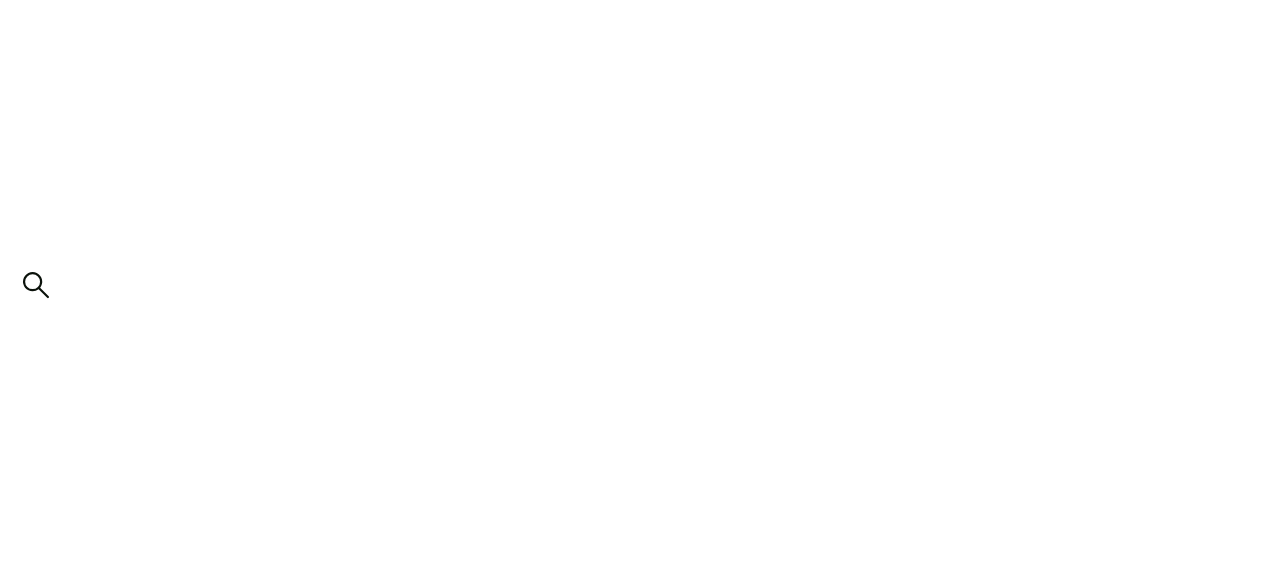 click on "Print Positions" at bounding box center (53, 20405) 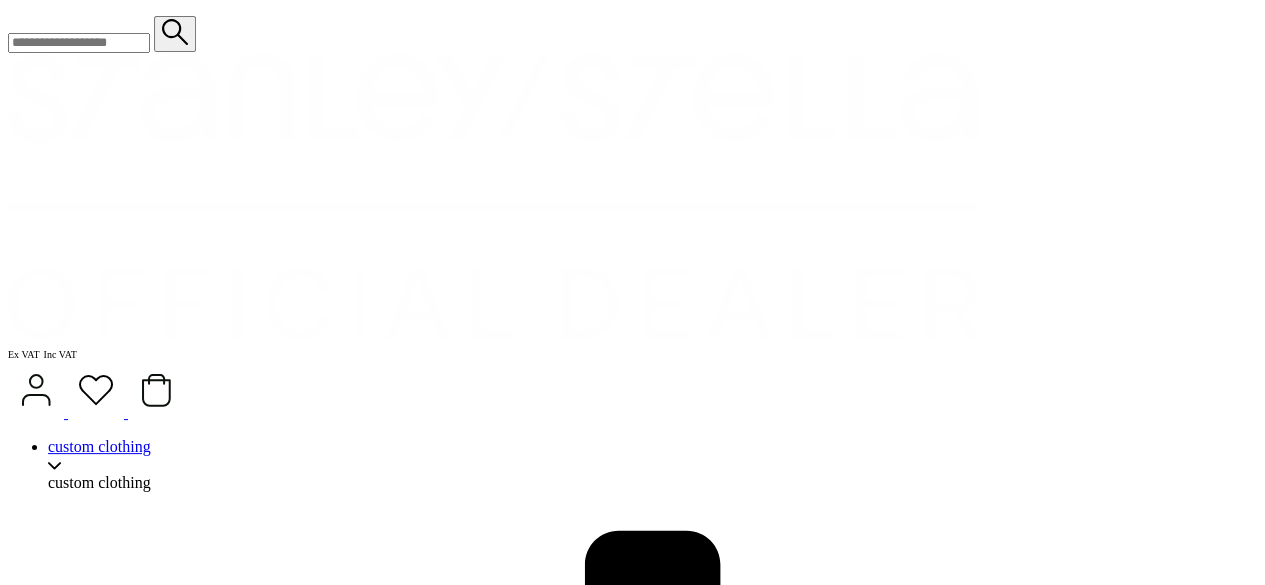 scroll, scrollTop: 1800, scrollLeft: 0, axis: vertical 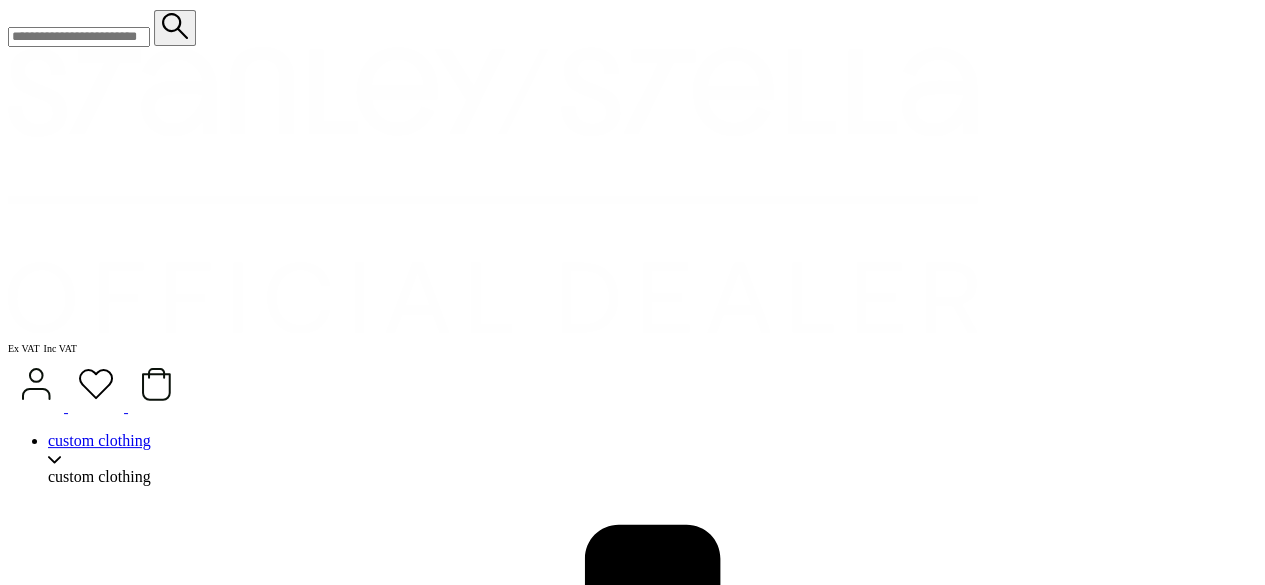 click on "add to quote" at bounding box center [632, 24013] 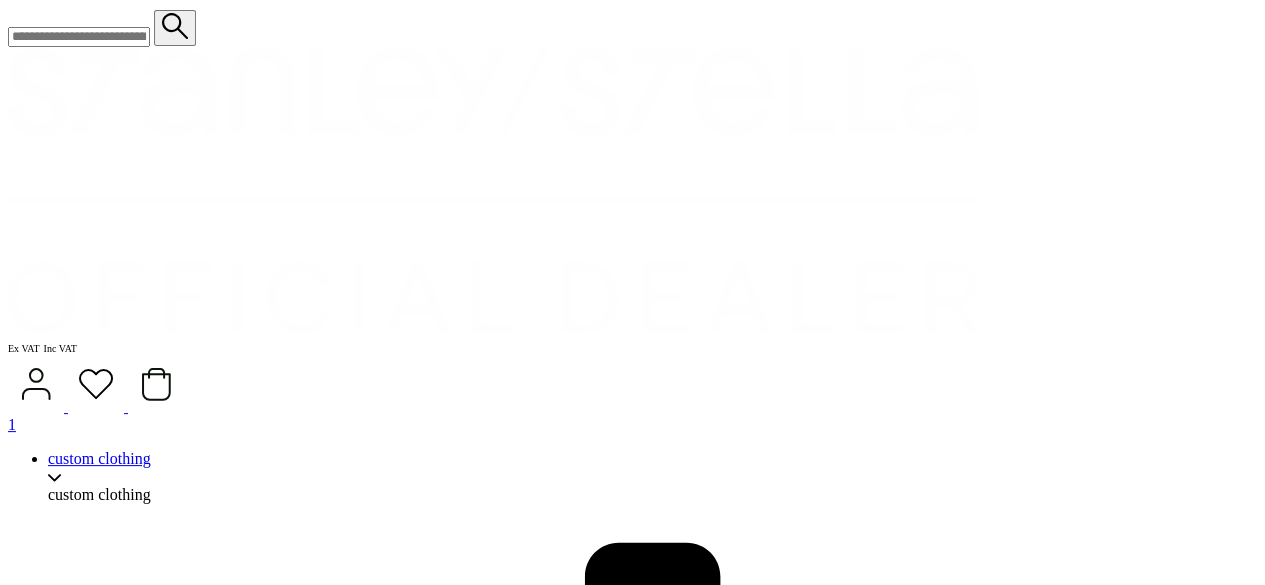 click at bounding box center (632, 24977) 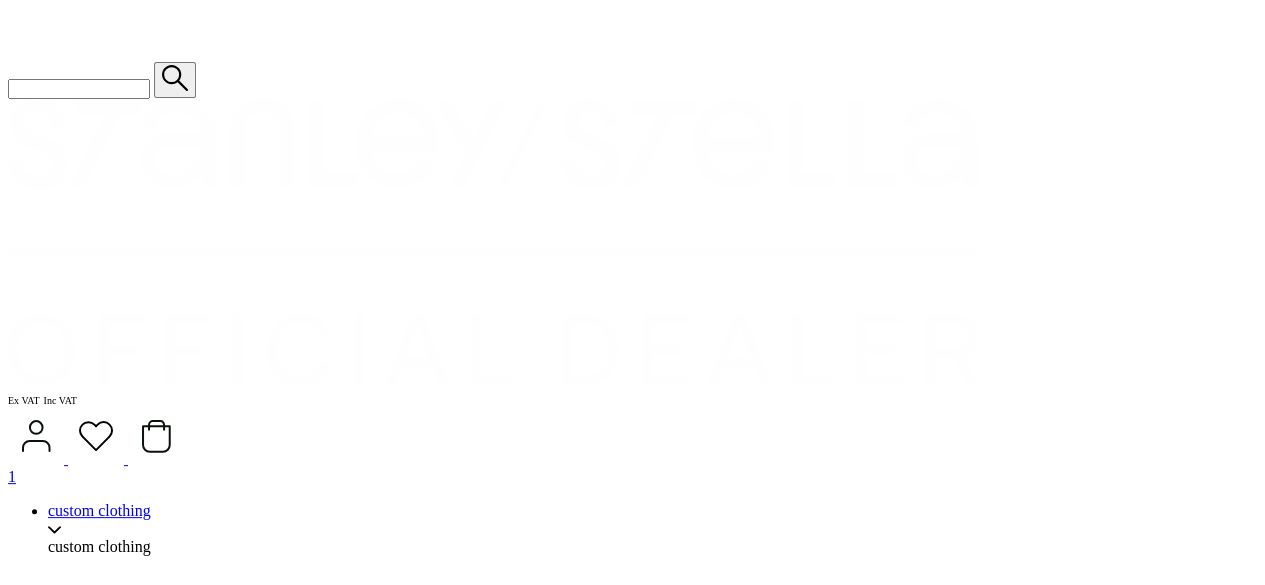 scroll, scrollTop: 1800, scrollLeft: 0, axis: vertical 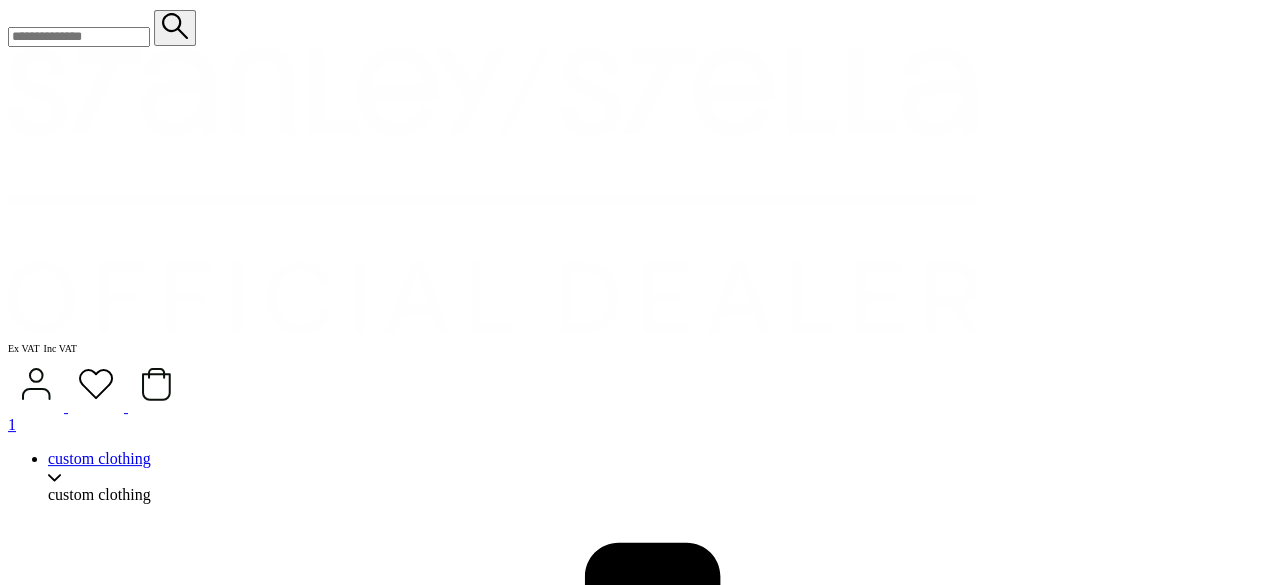 click on "I'm ok with that 👍" at bounding box center [496, 39896] 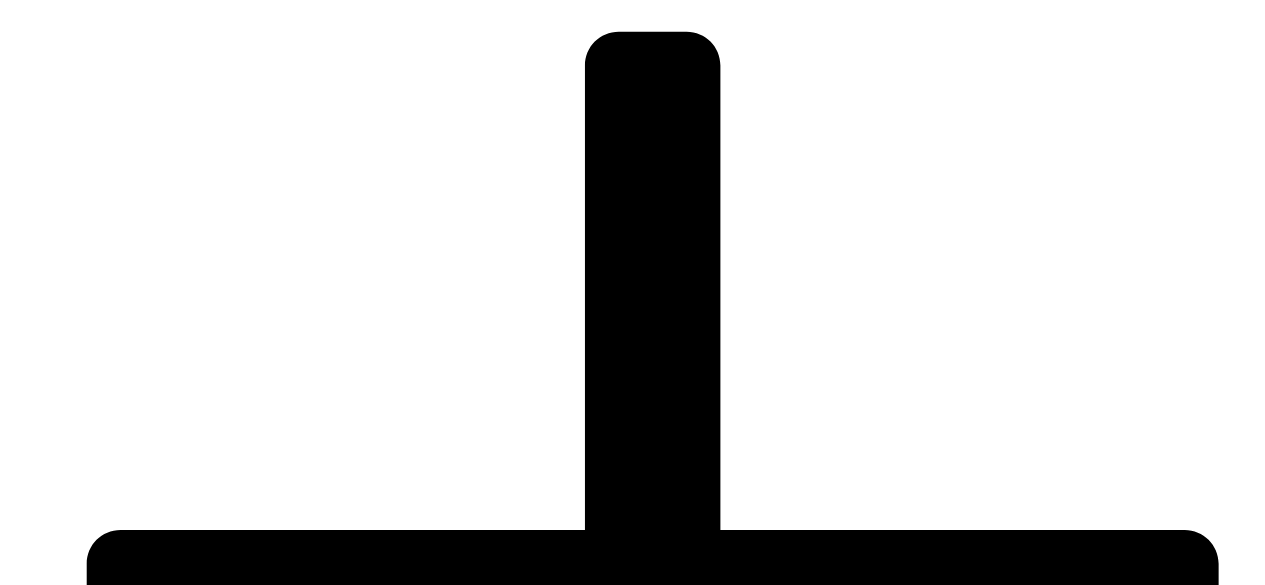 scroll, scrollTop: 2300, scrollLeft: 0, axis: vertical 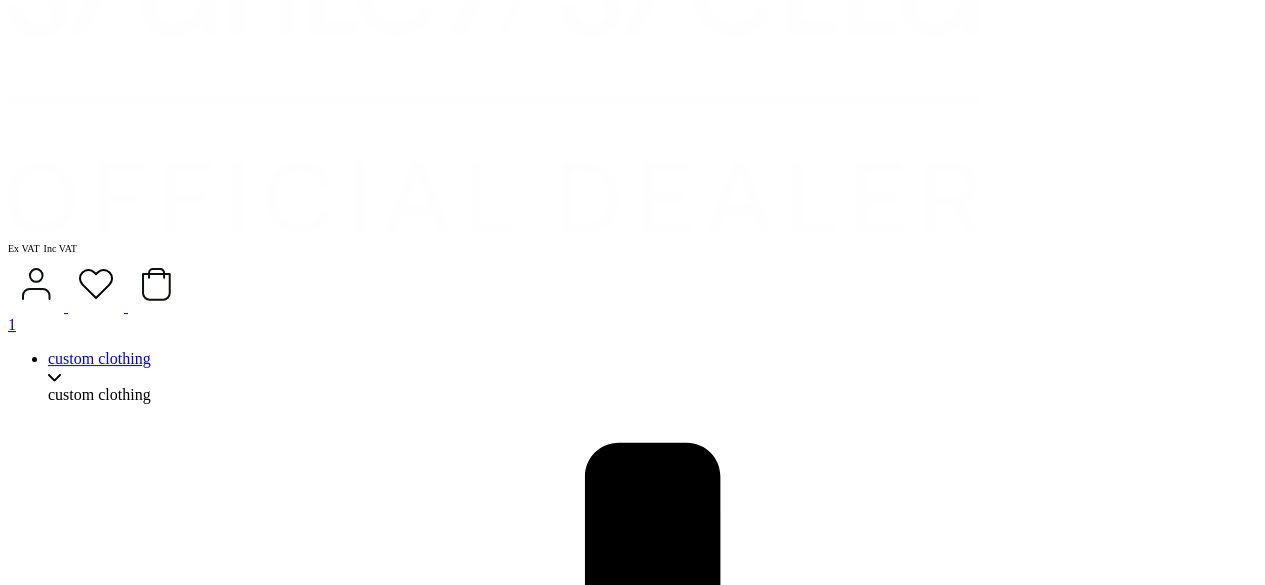 click at bounding box center [131, 21819] 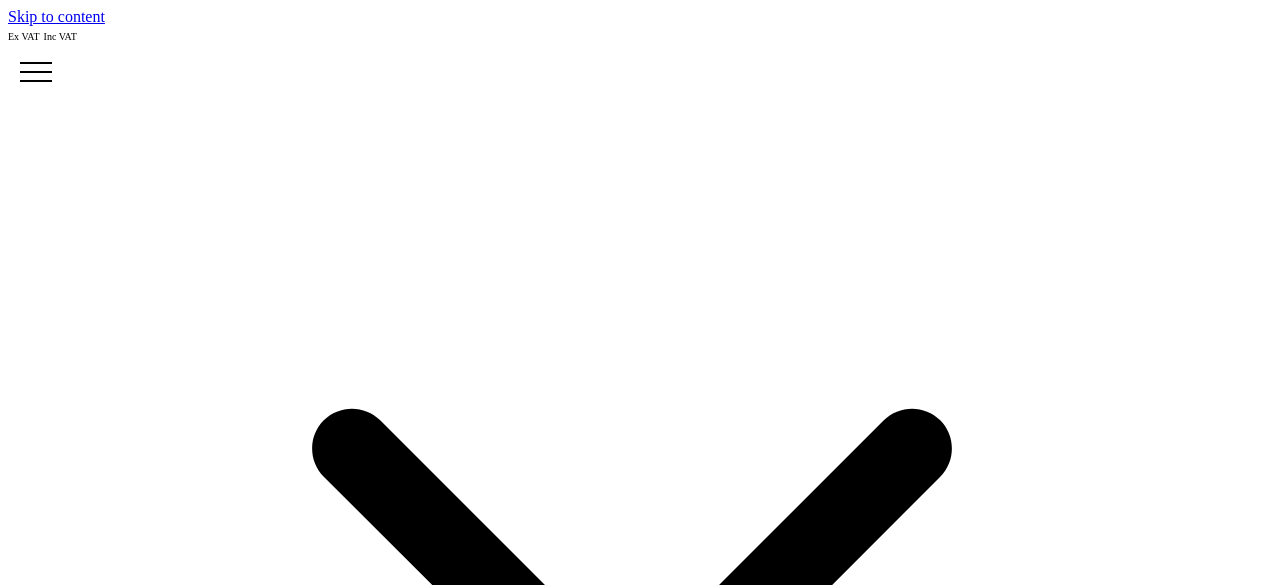 scroll, scrollTop: 0, scrollLeft: 0, axis: both 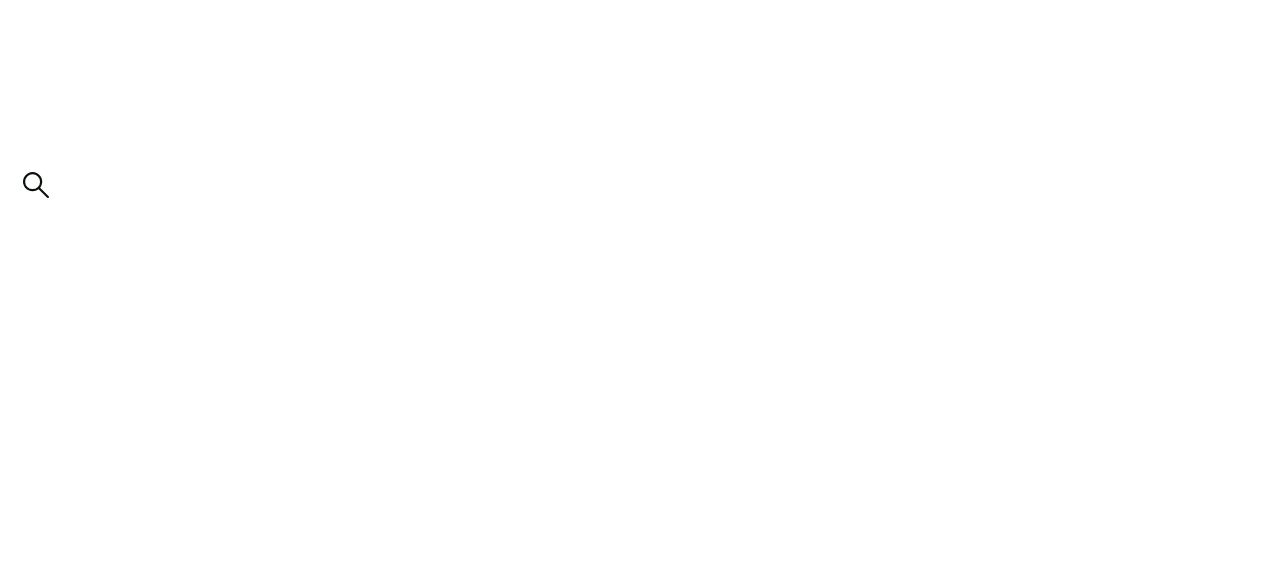 click on "attach artwork / logo" at bounding box center (69, 19087) 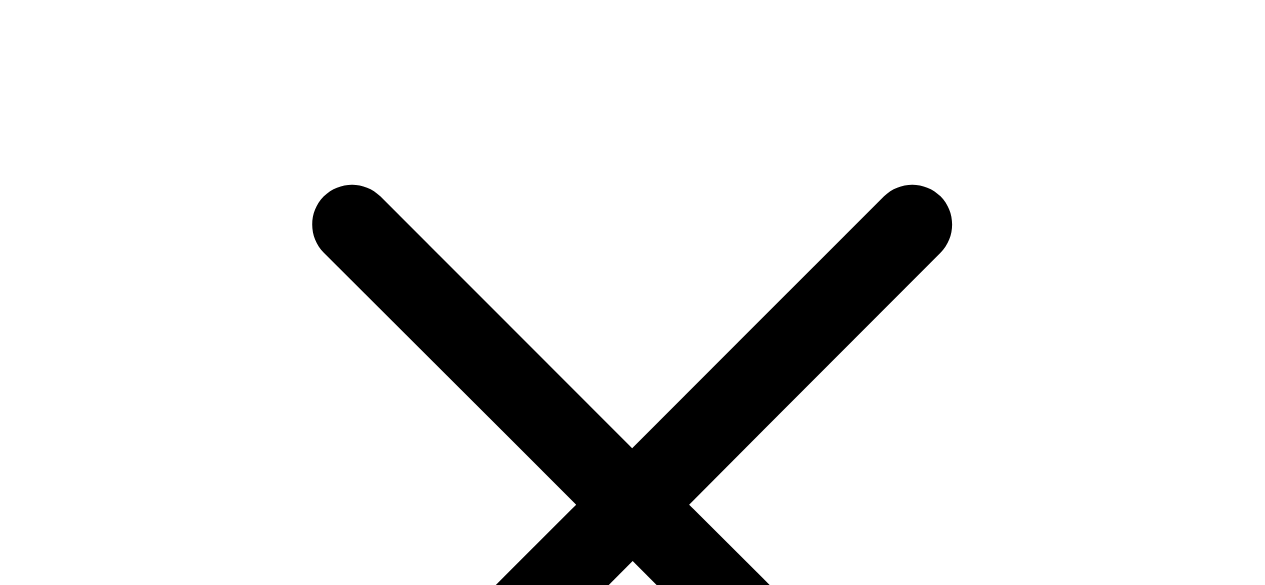 scroll, scrollTop: 100, scrollLeft: 0, axis: vertical 